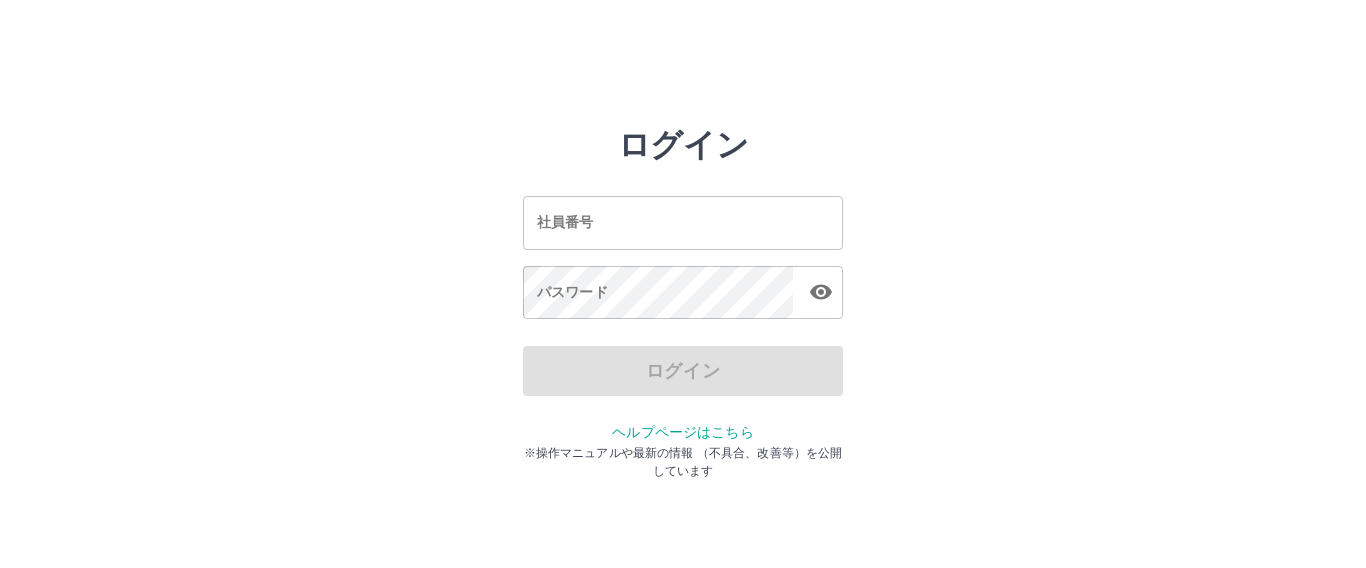 scroll, scrollTop: 0, scrollLeft: 0, axis: both 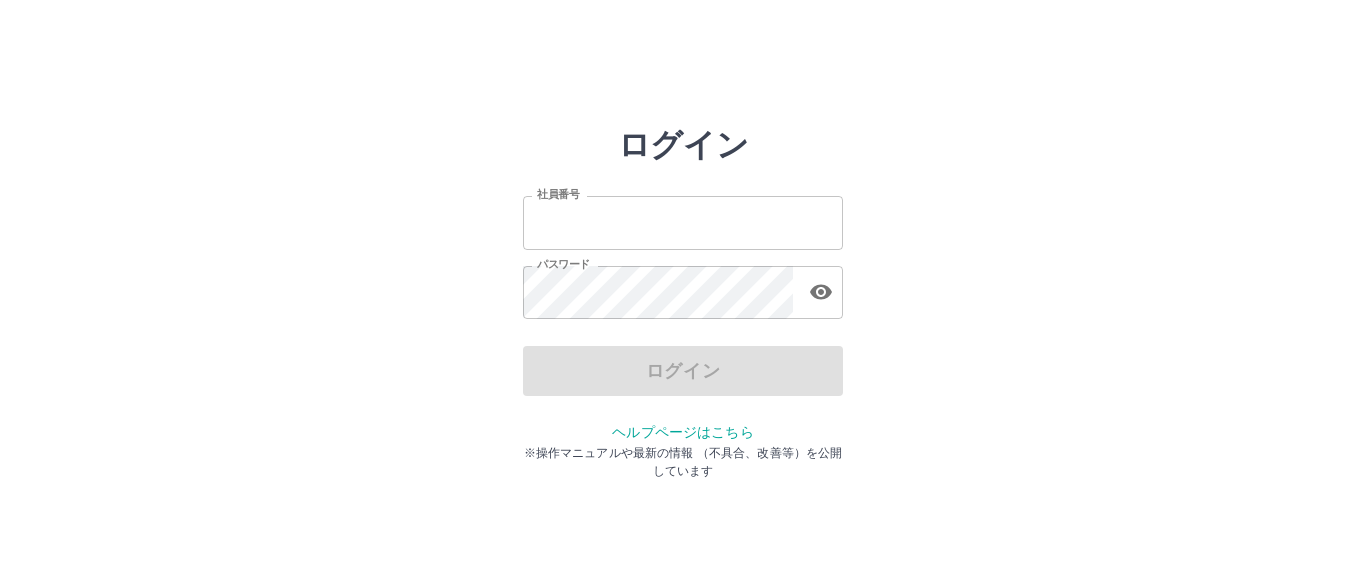 type on "*******" 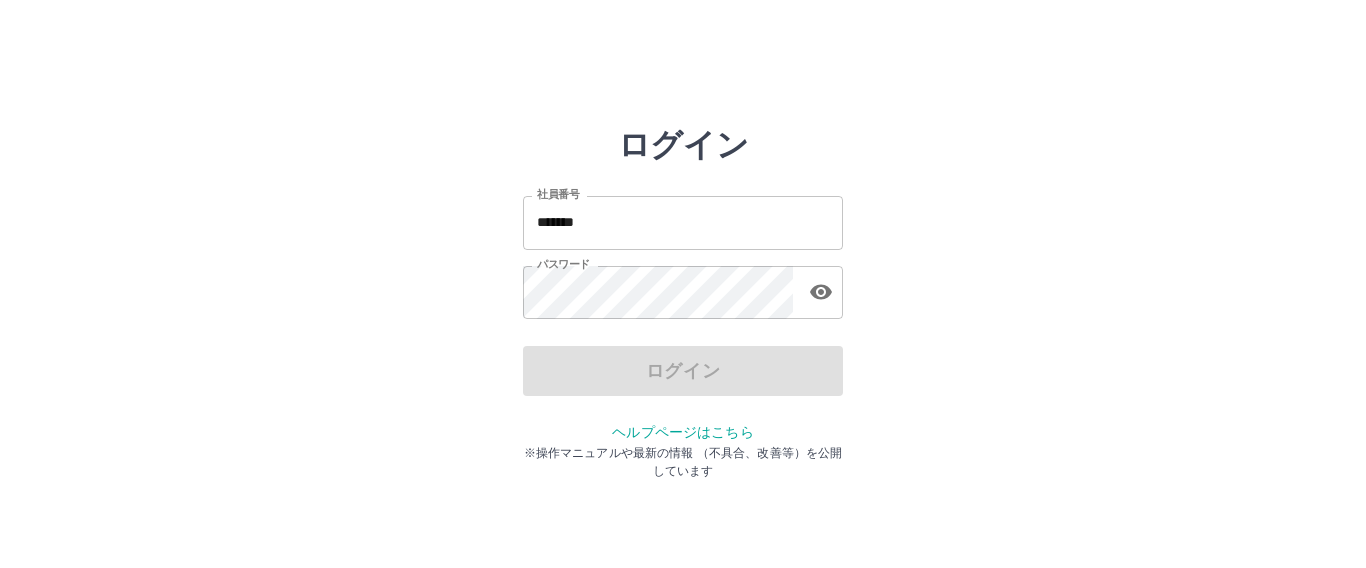 click on "ログイン" at bounding box center (683, 371) 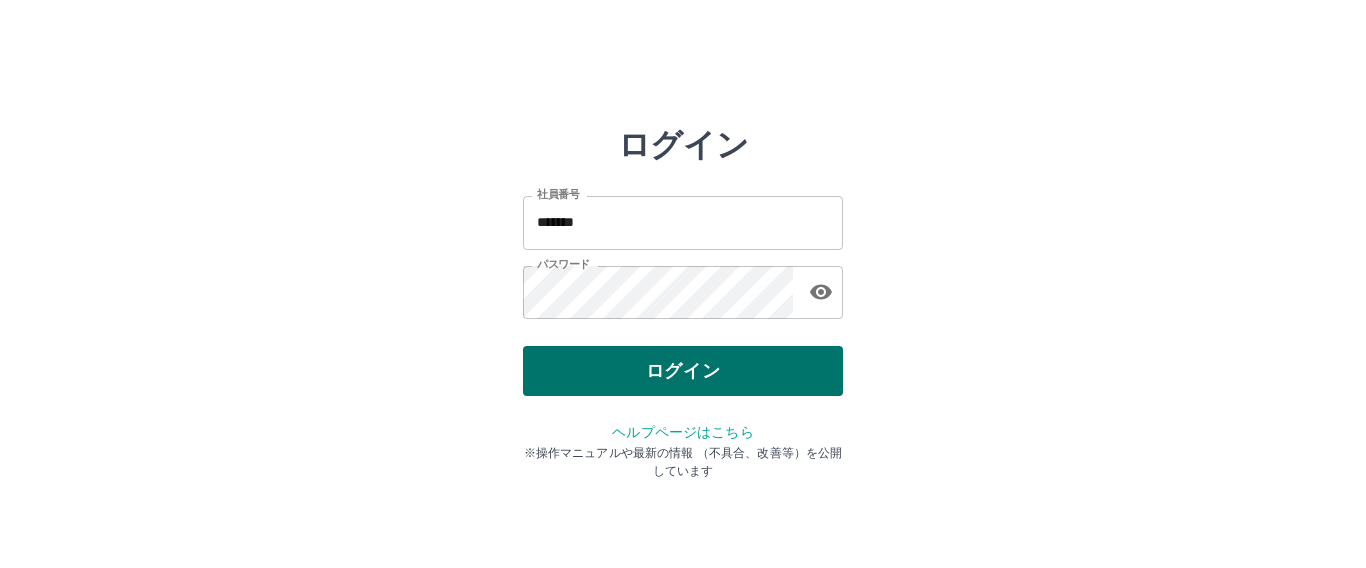 click on "ログイン" at bounding box center (683, 371) 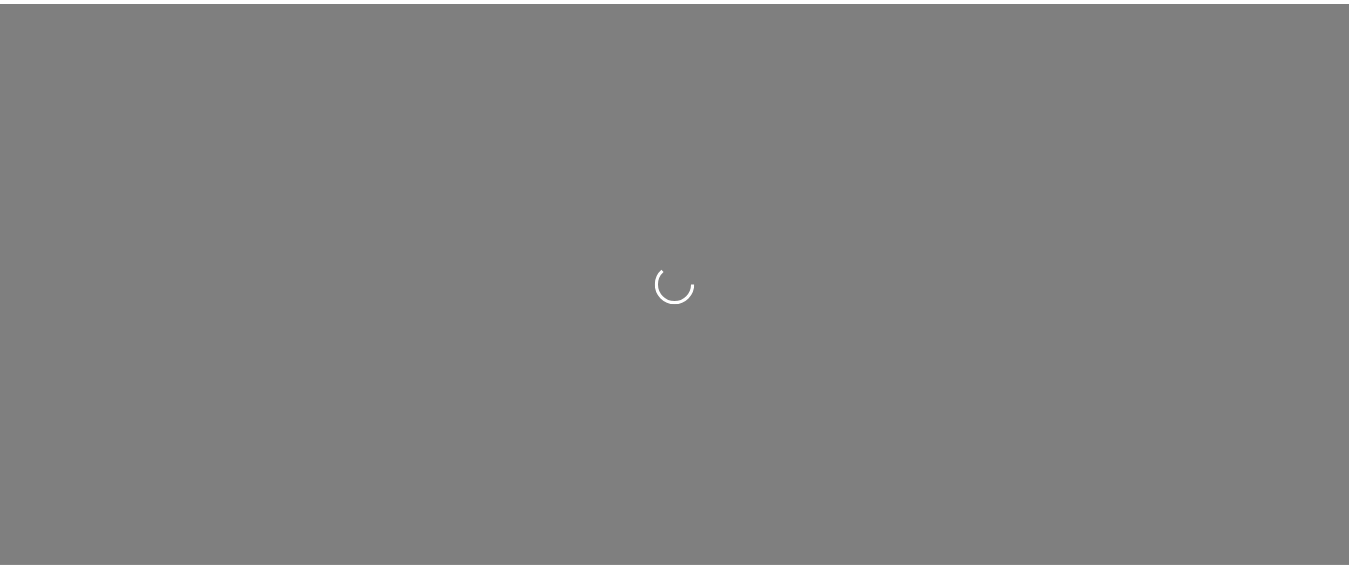 scroll, scrollTop: 0, scrollLeft: 0, axis: both 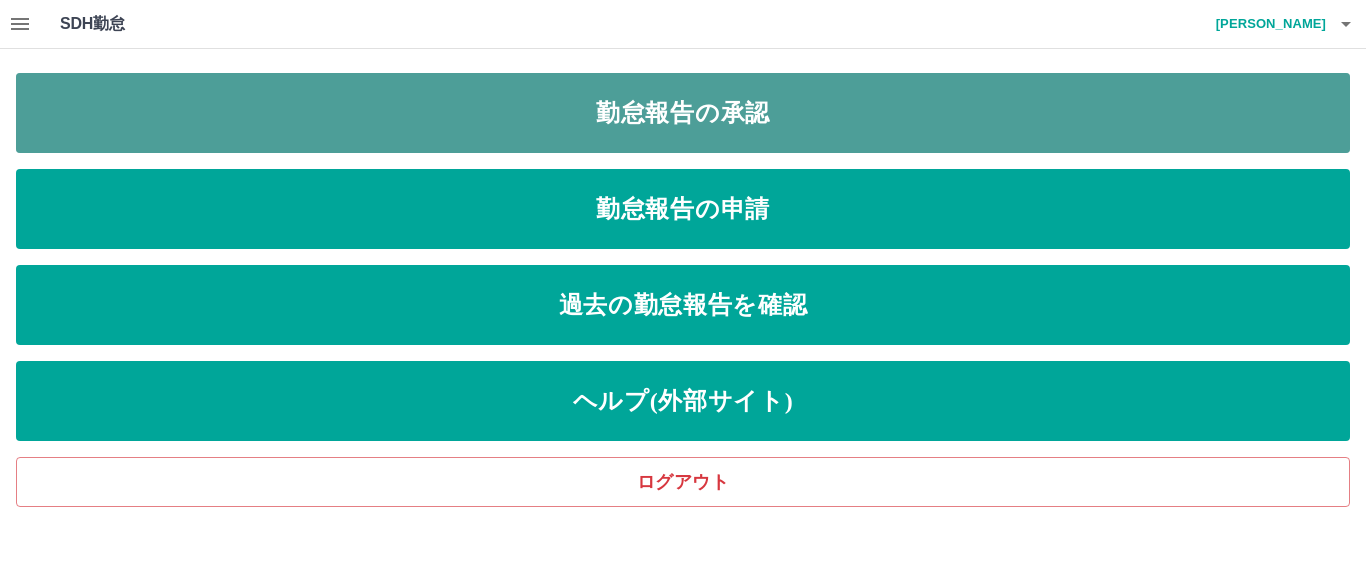 click on "勤怠報告の承認" at bounding box center [683, 113] 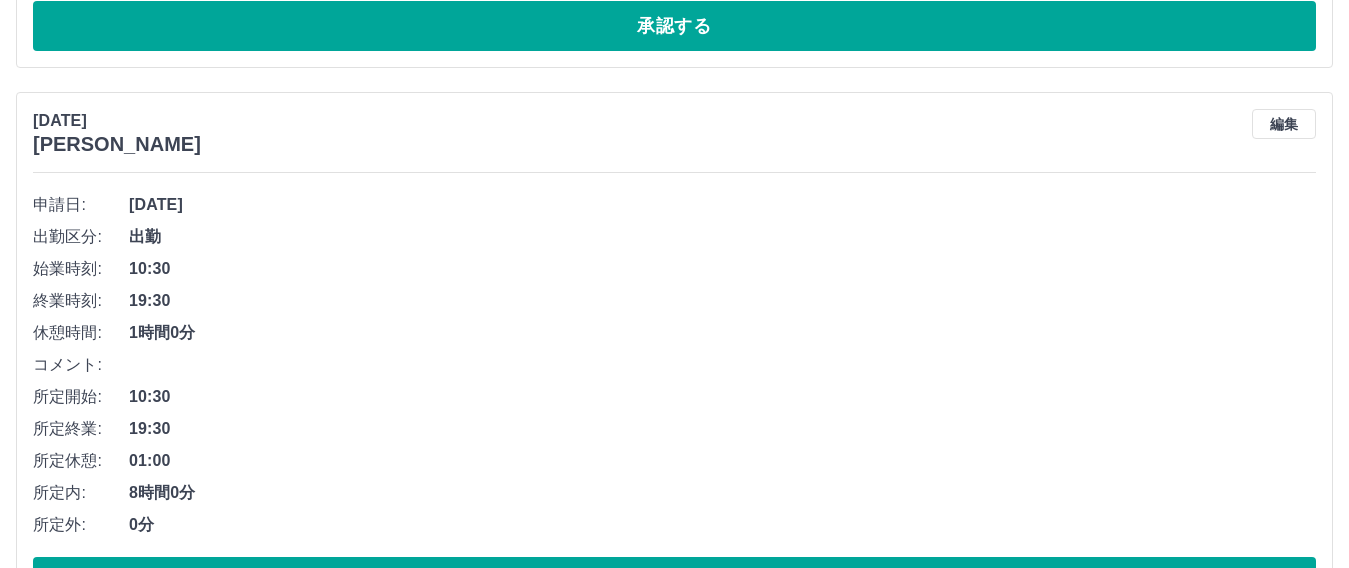scroll, scrollTop: 800, scrollLeft: 0, axis: vertical 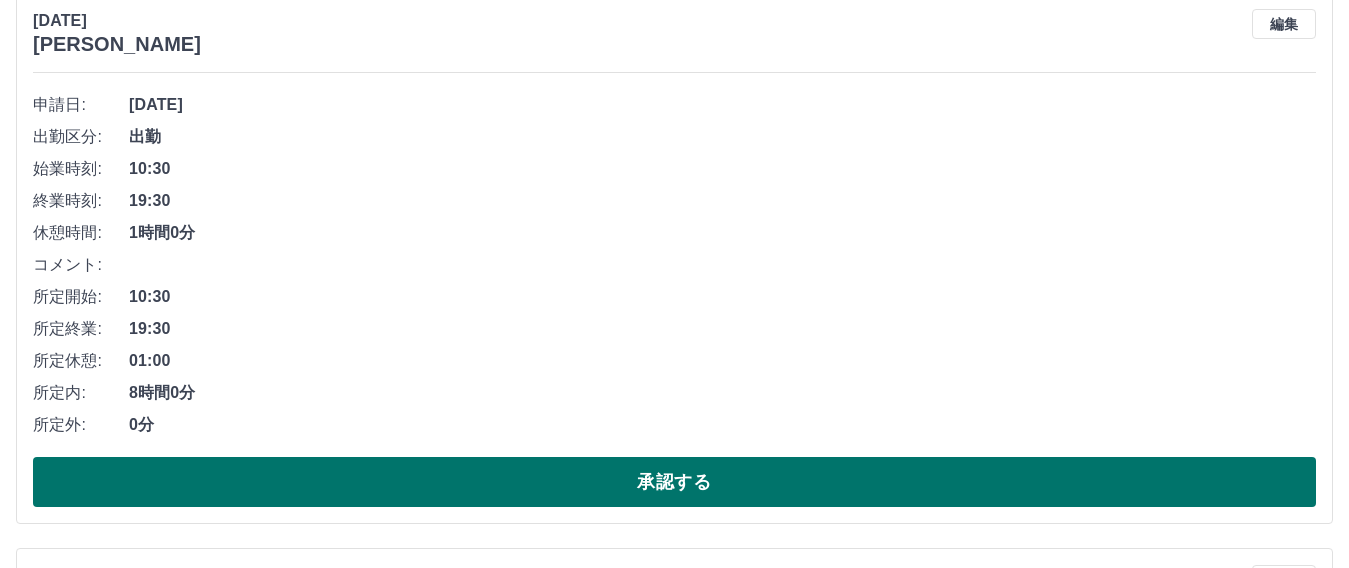 click on "承認する" at bounding box center [674, 482] 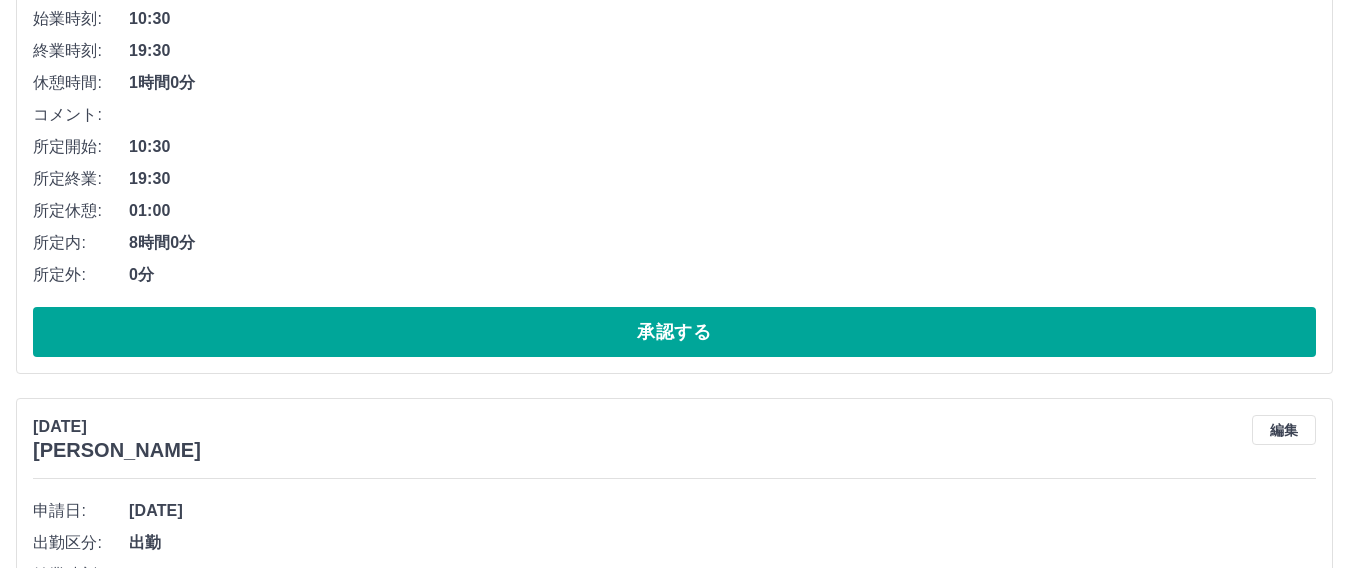 scroll, scrollTop: 444, scrollLeft: 0, axis: vertical 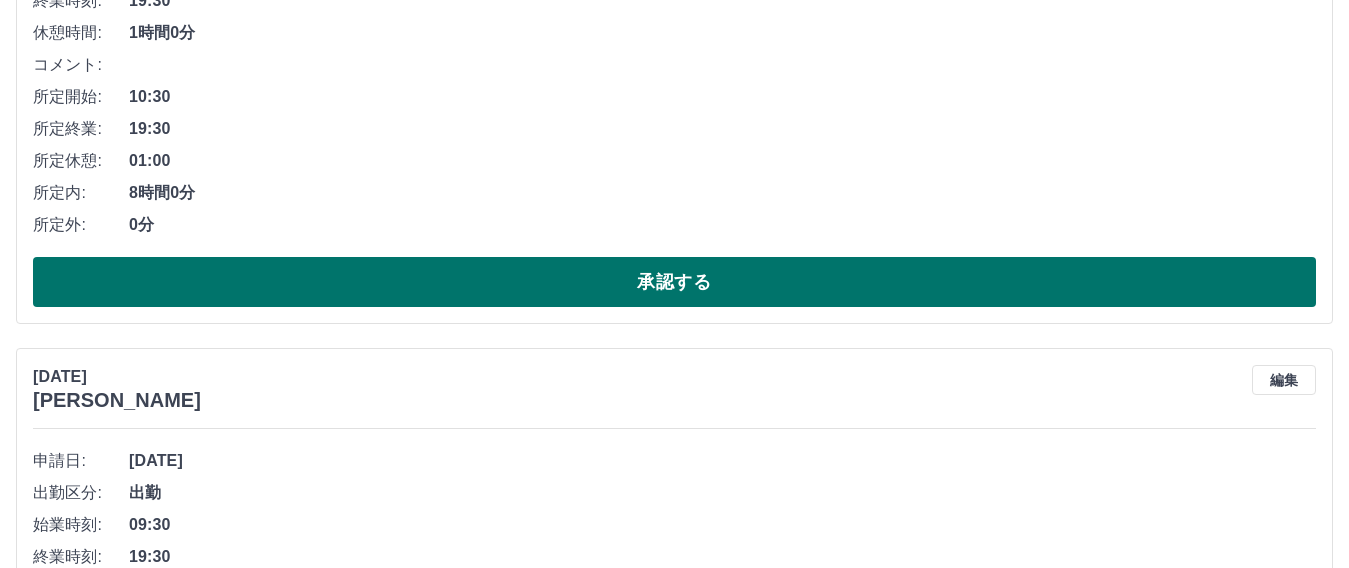 click on "承認する" at bounding box center [674, 282] 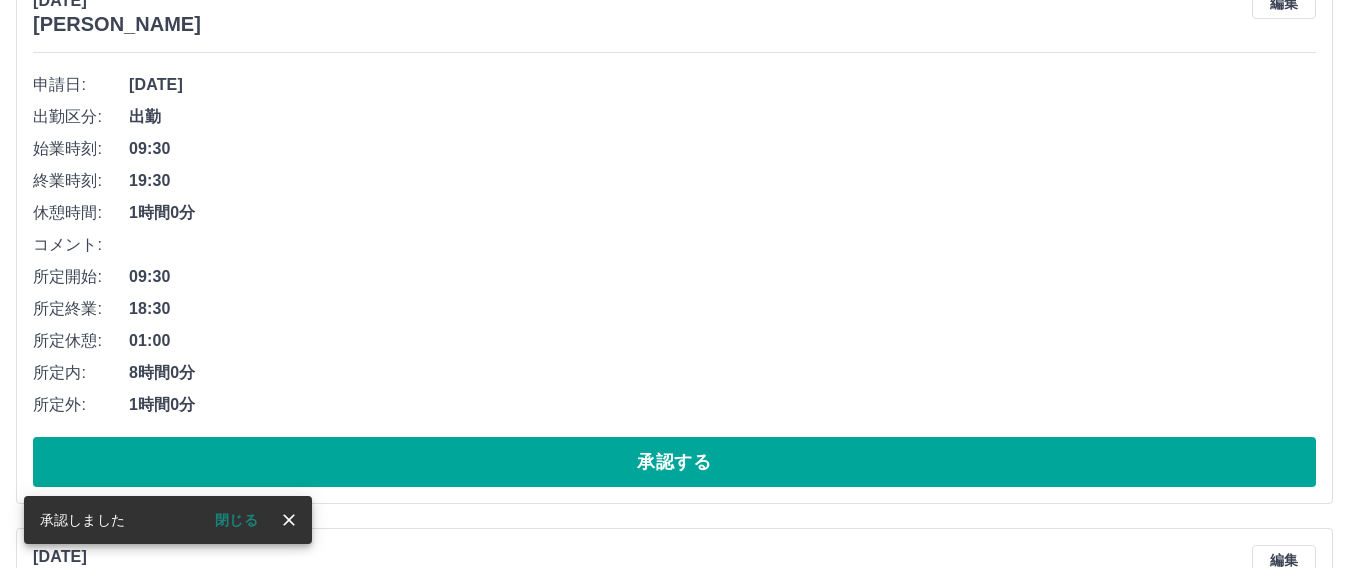 scroll, scrollTop: 300, scrollLeft: 0, axis: vertical 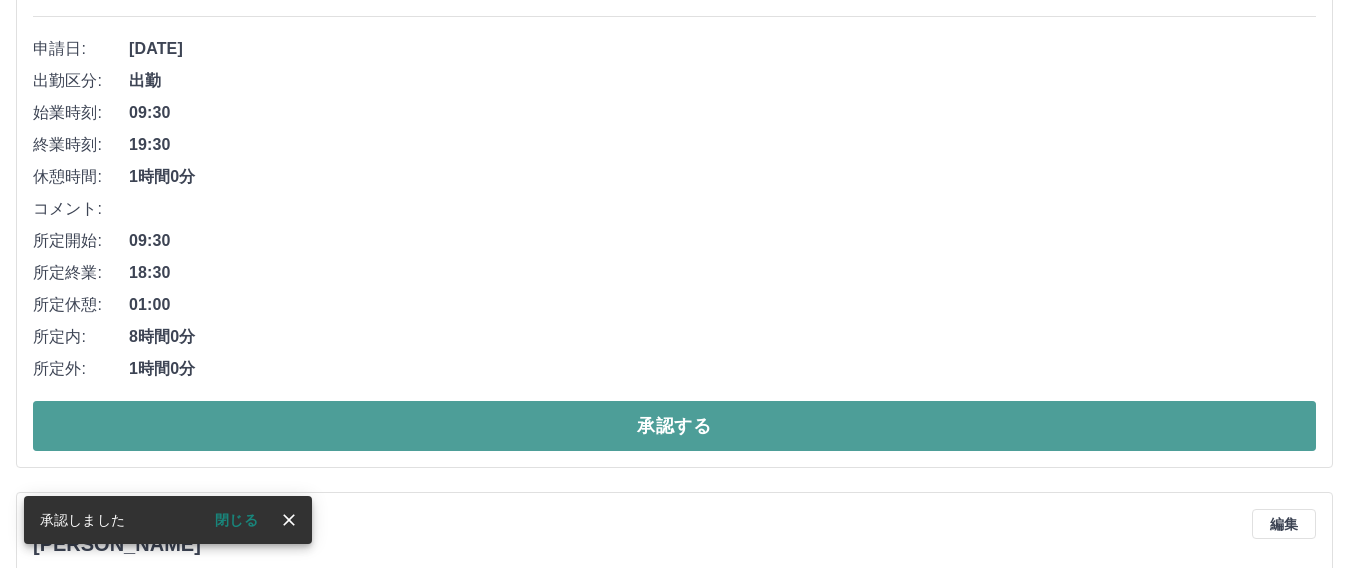 click on "承認する" at bounding box center [674, 426] 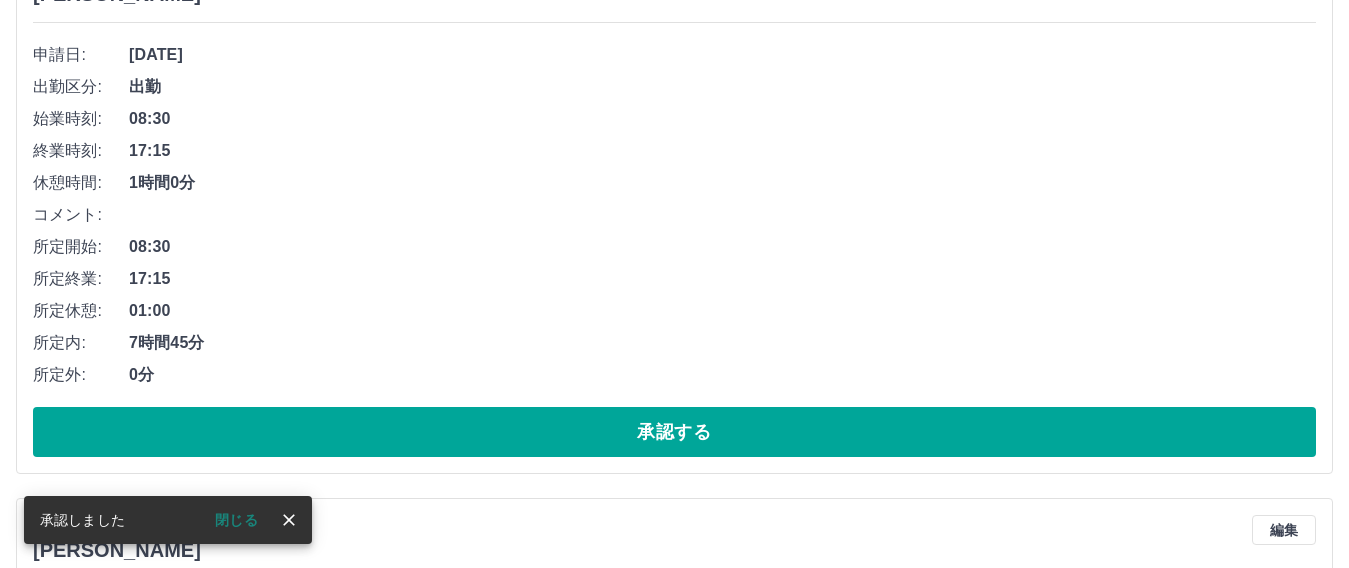 scroll, scrollTop: 200, scrollLeft: 0, axis: vertical 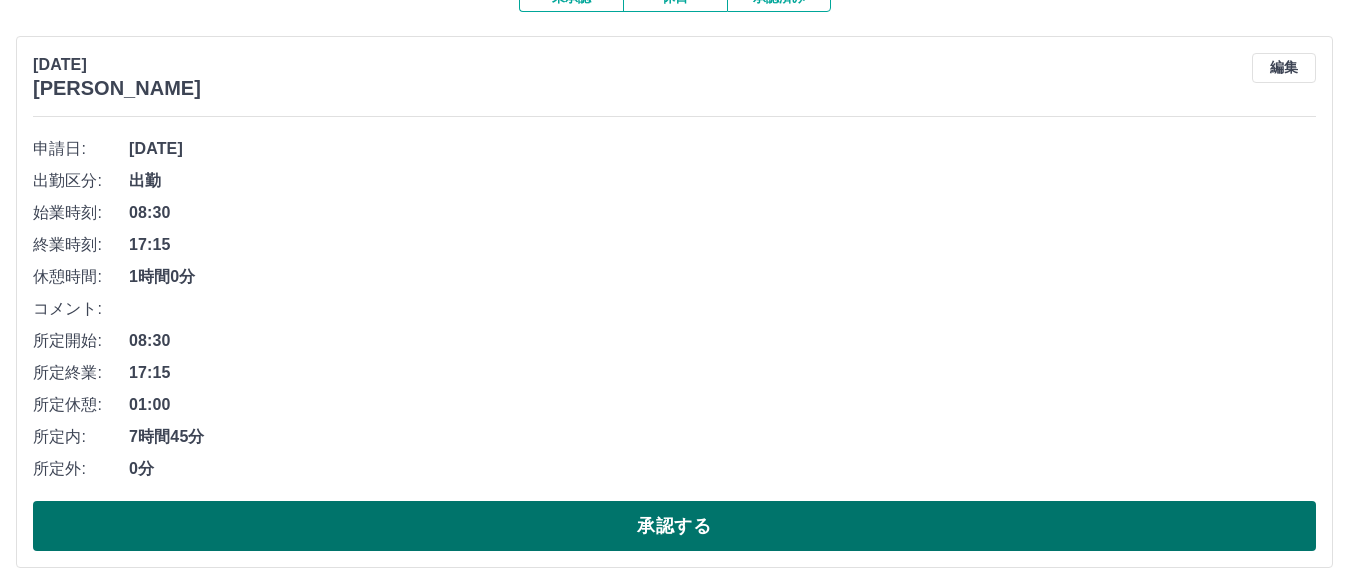 click on "承認する" at bounding box center (674, 526) 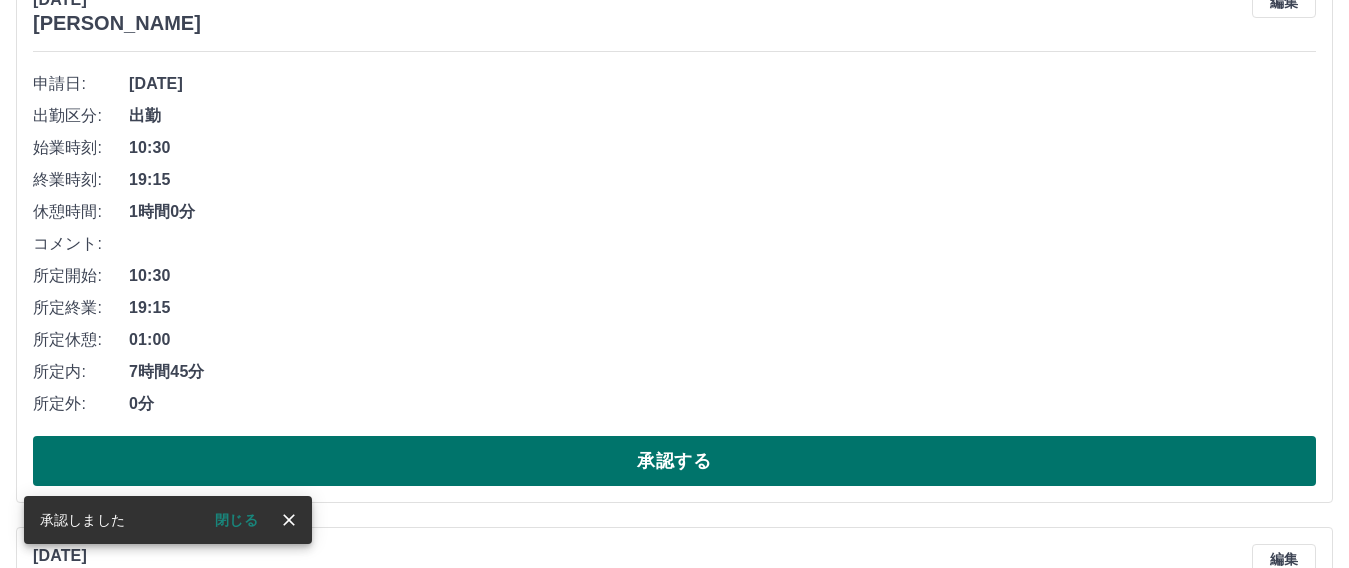 scroll, scrollTop: 300, scrollLeft: 0, axis: vertical 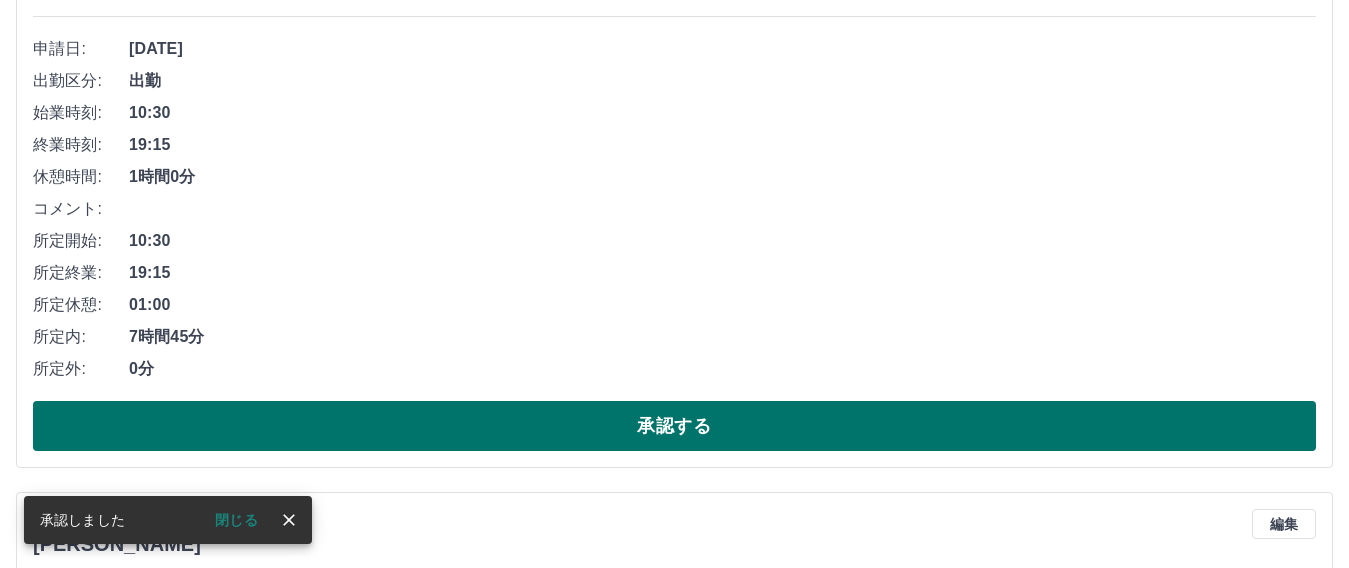 click on "承認する" at bounding box center (674, 426) 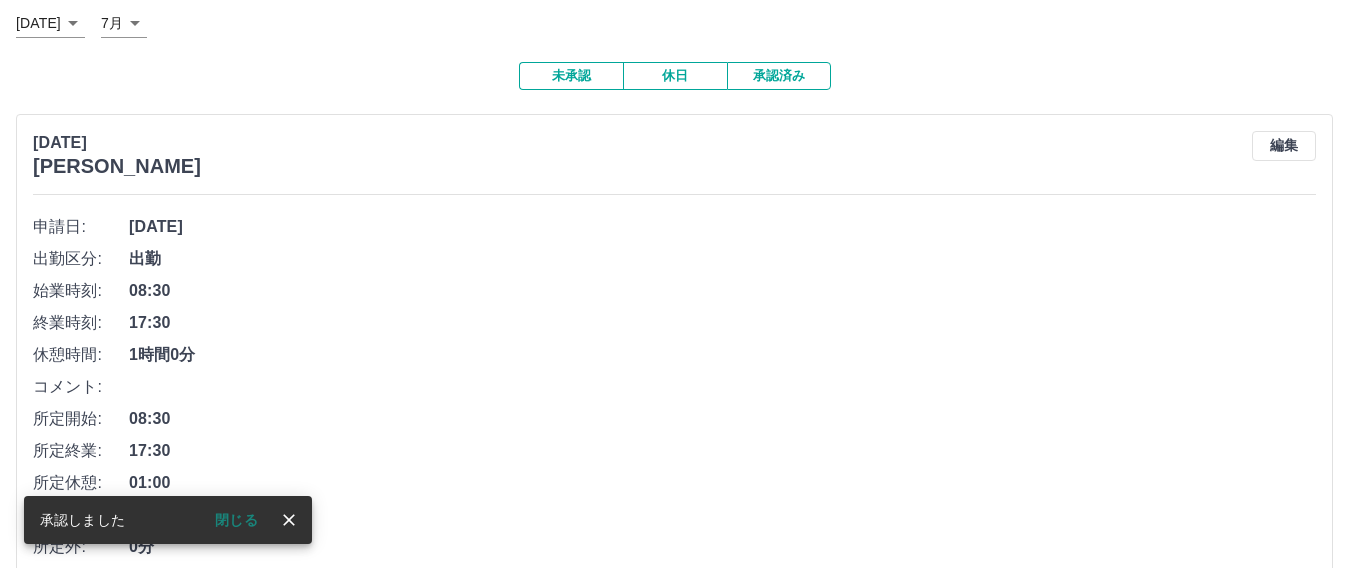 scroll, scrollTop: 200, scrollLeft: 0, axis: vertical 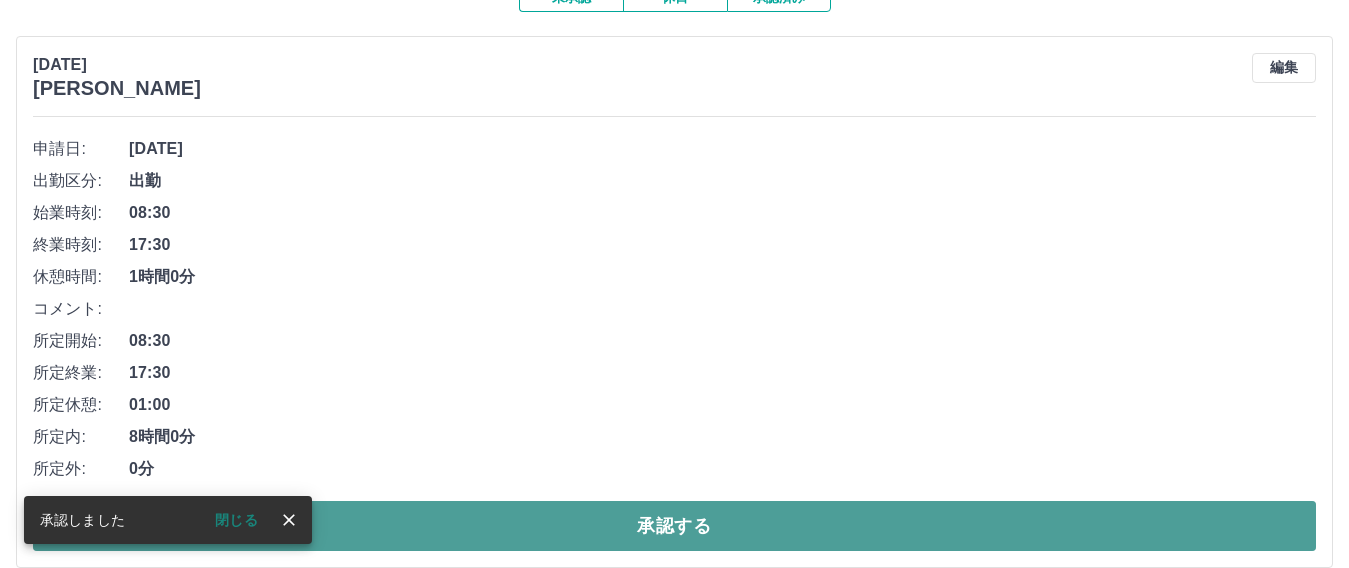 click on "承認する" at bounding box center (674, 526) 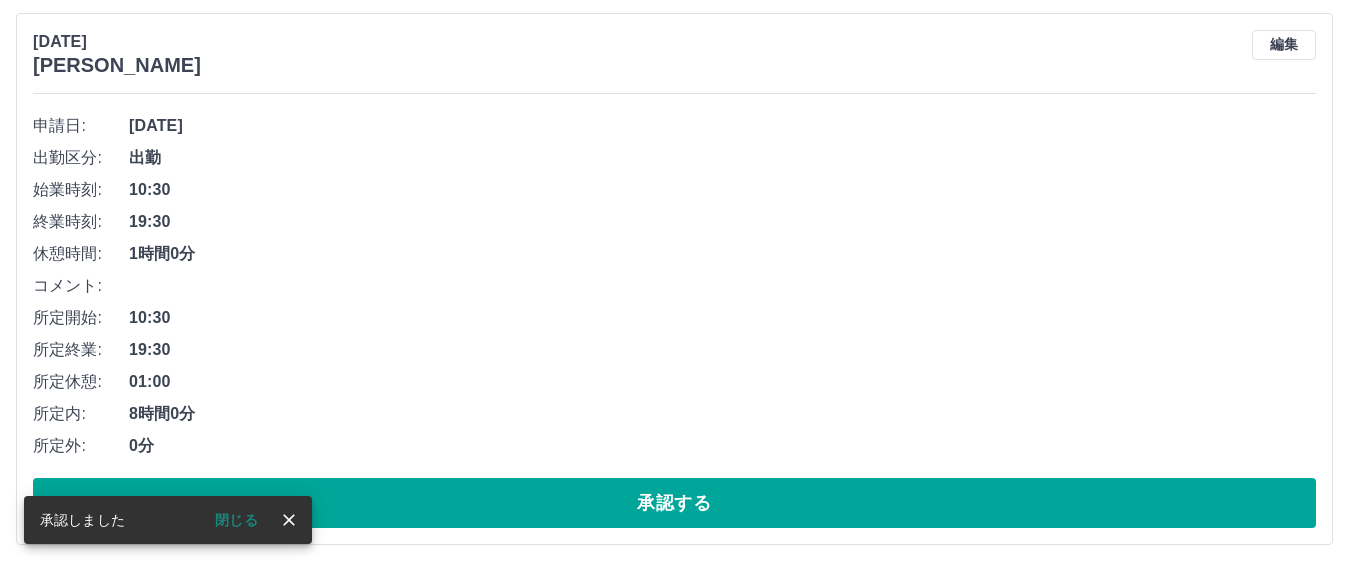 scroll, scrollTop: 300, scrollLeft: 0, axis: vertical 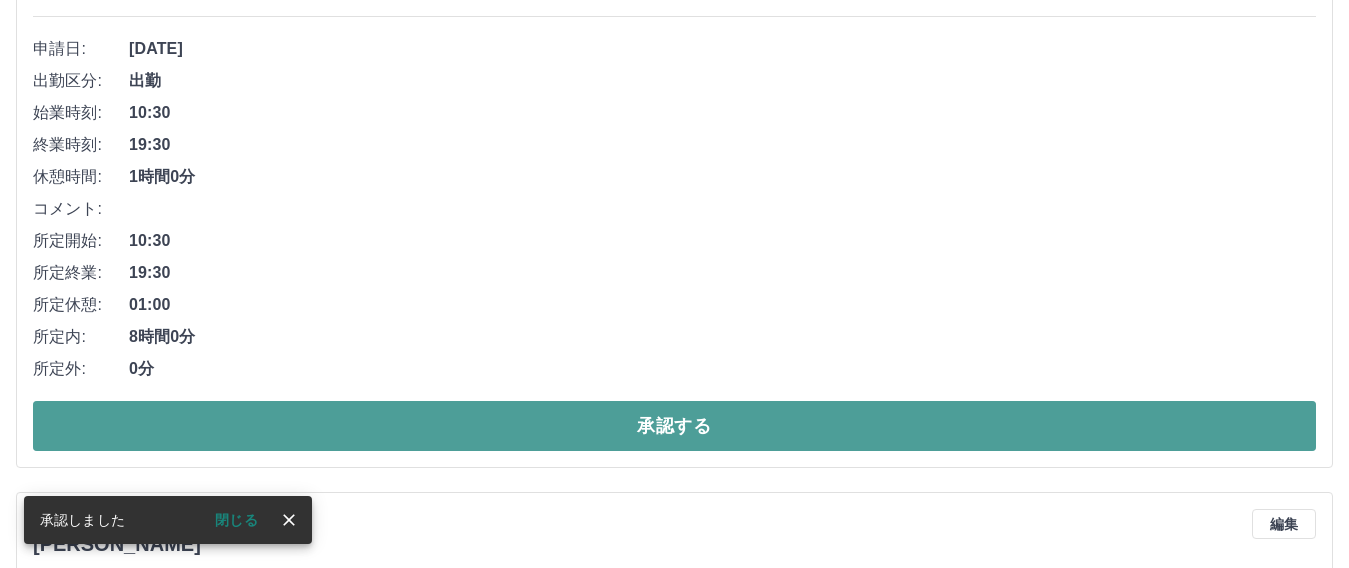 click on "承認する" at bounding box center (674, 426) 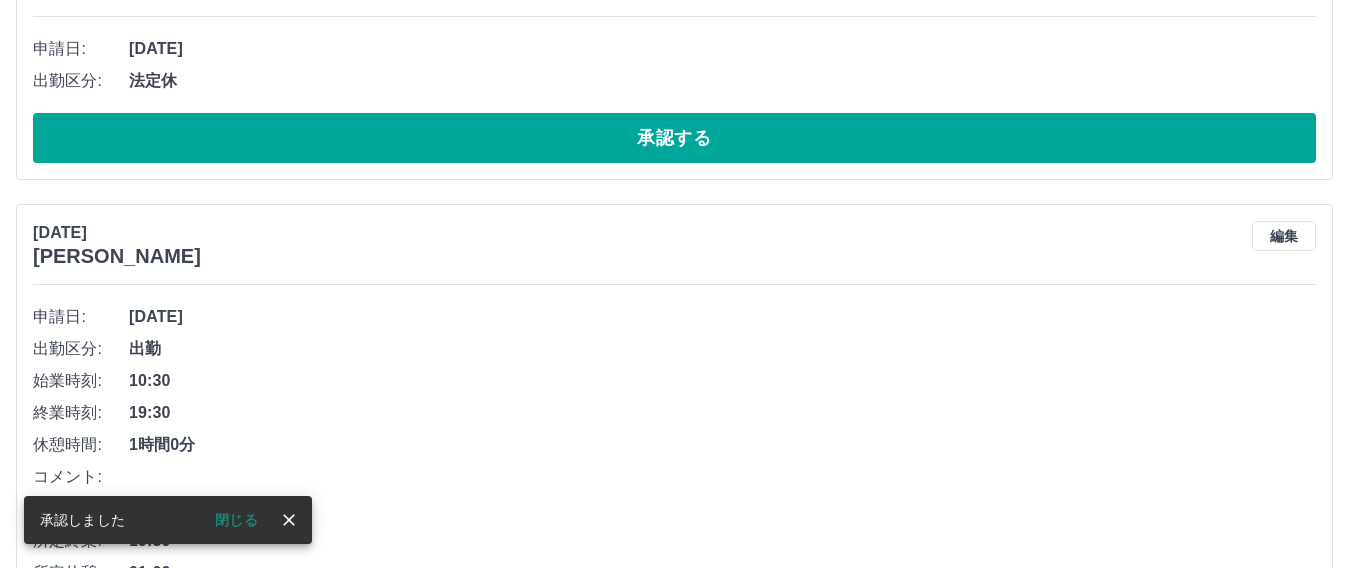 scroll, scrollTop: 0, scrollLeft: 0, axis: both 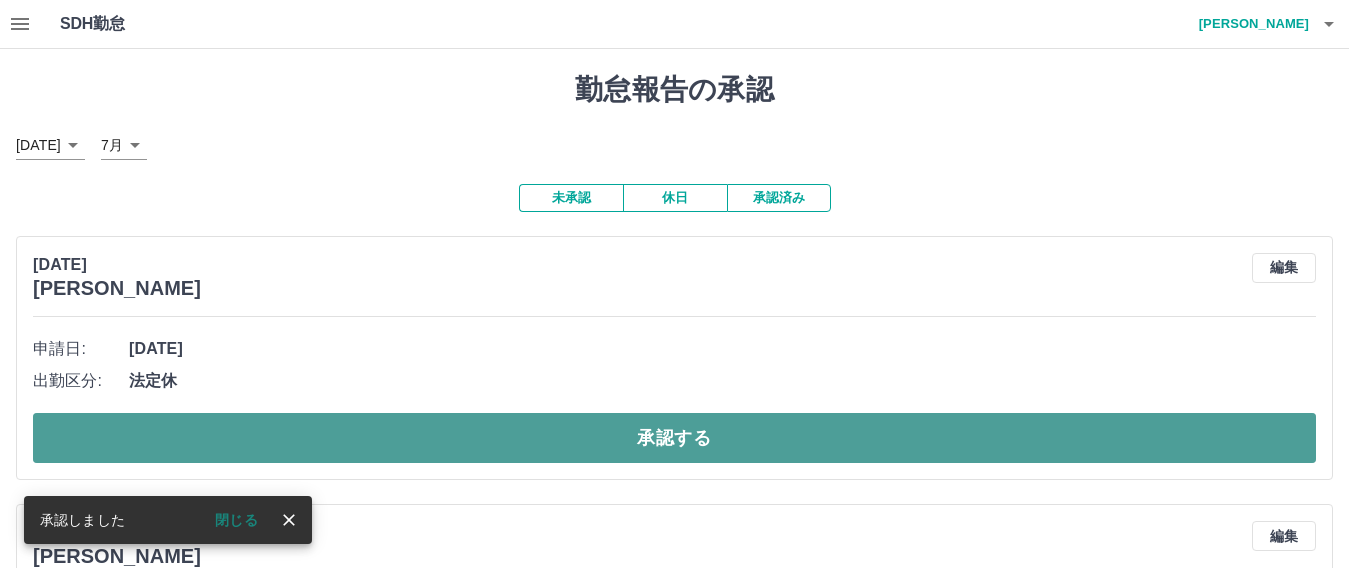 click on "承認する" at bounding box center [674, 438] 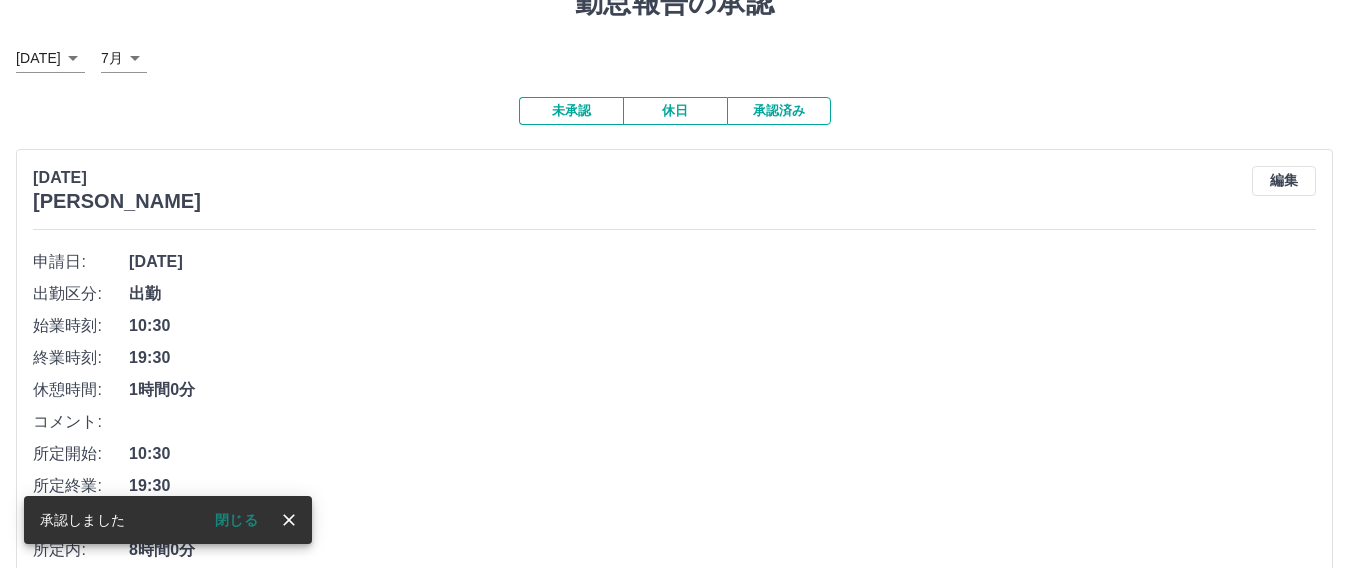 scroll, scrollTop: 200, scrollLeft: 0, axis: vertical 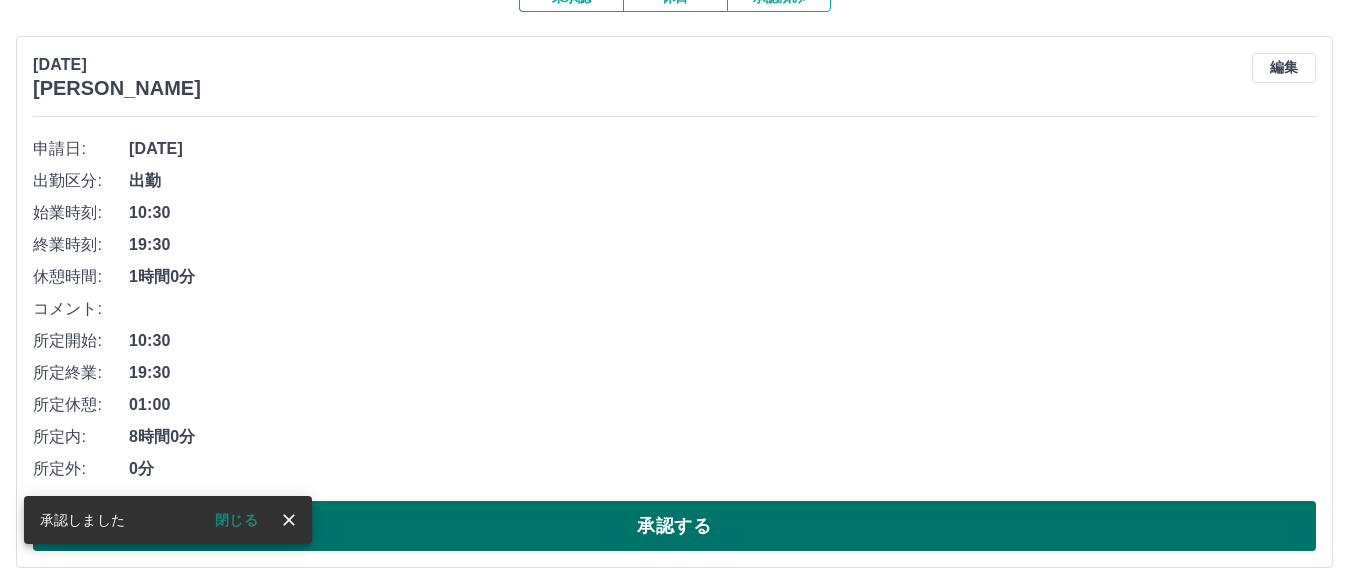 click on "承認する" at bounding box center (674, 526) 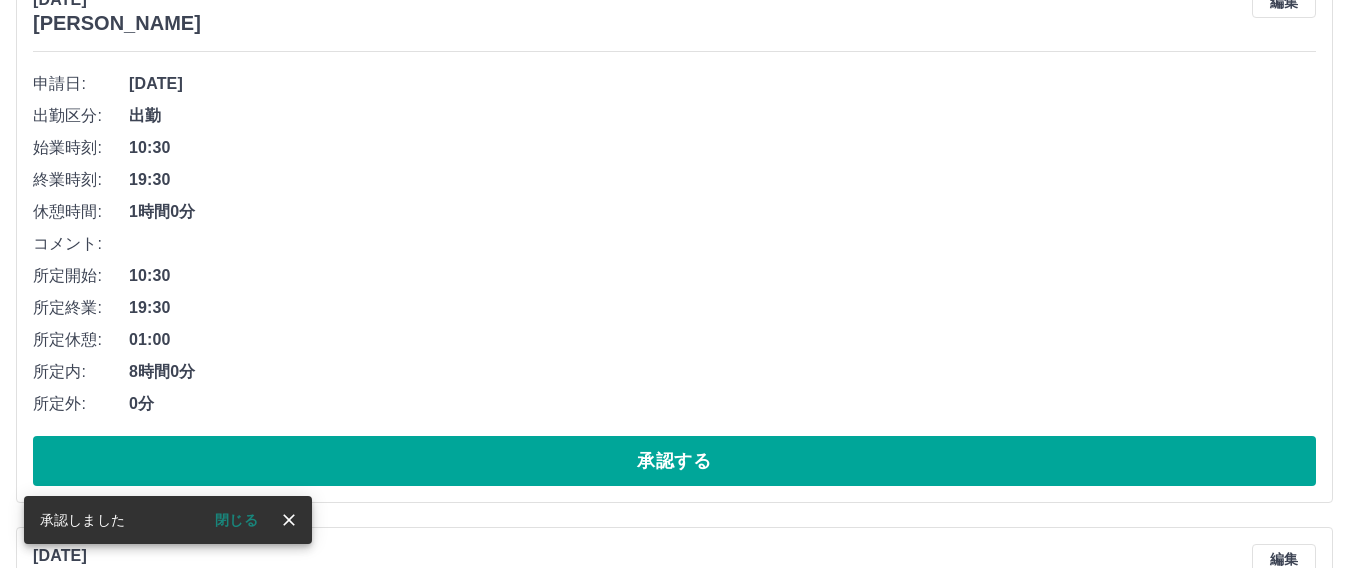 scroll, scrollTop: 300, scrollLeft: 0, axis: vertical 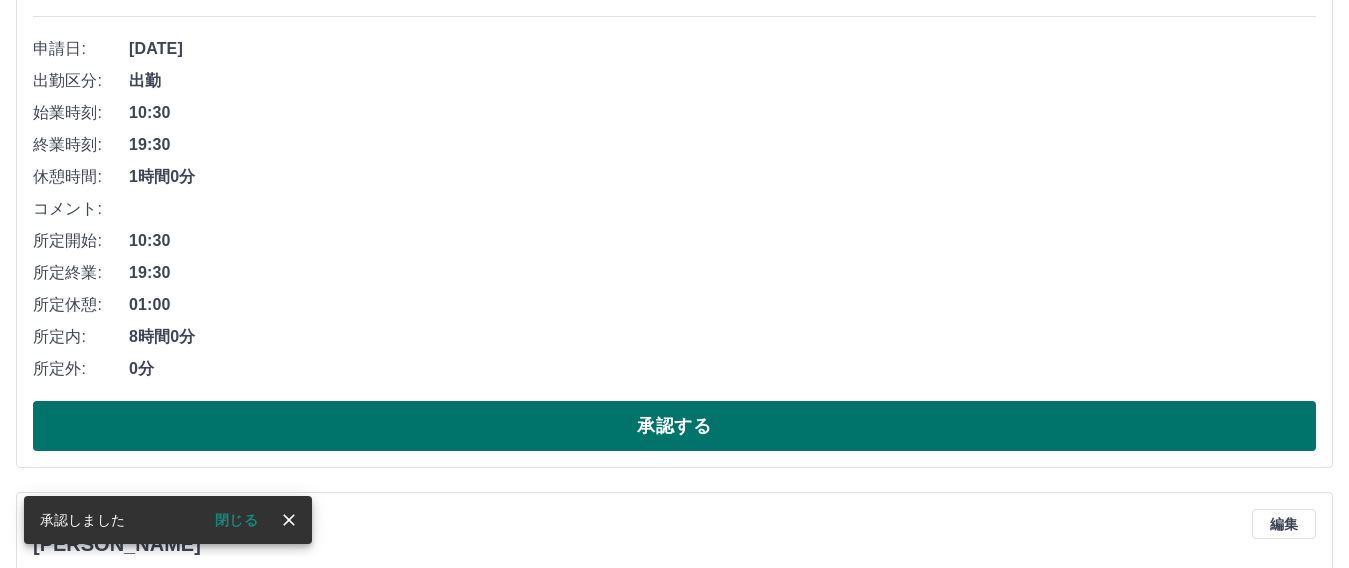 click on "承認する" at bounding box center (674, 426) 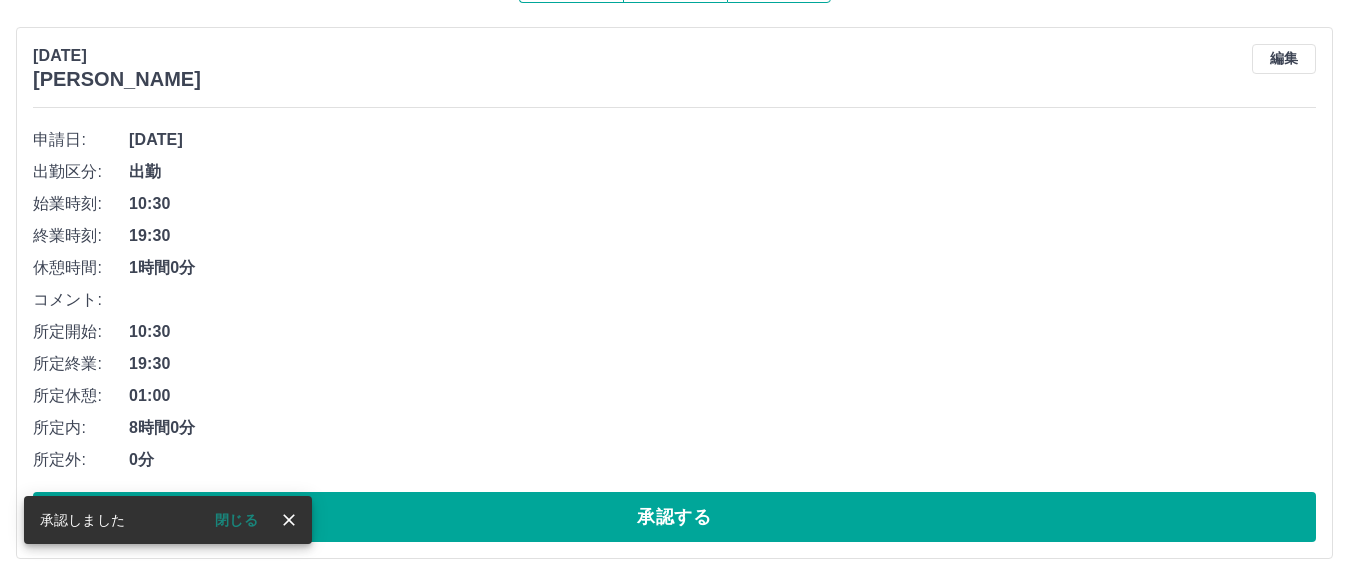scroll, scrollTop: 300, scrollLeft: 0, axis: vertical 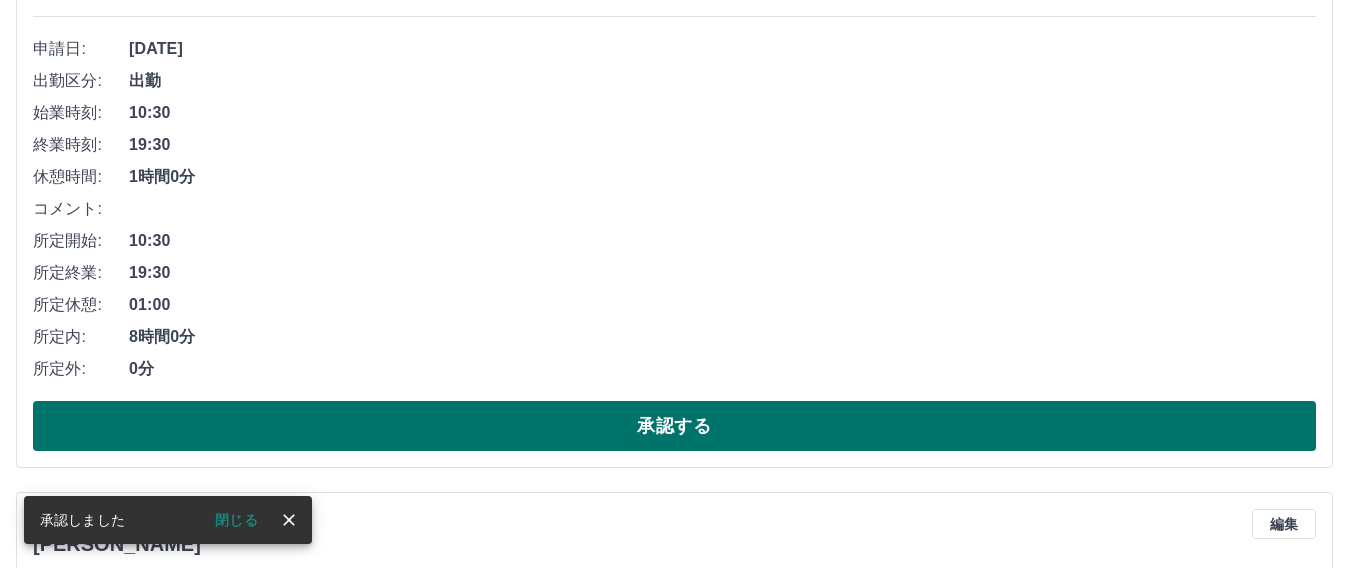 click on "承認する" at bounding box center [674, 426] 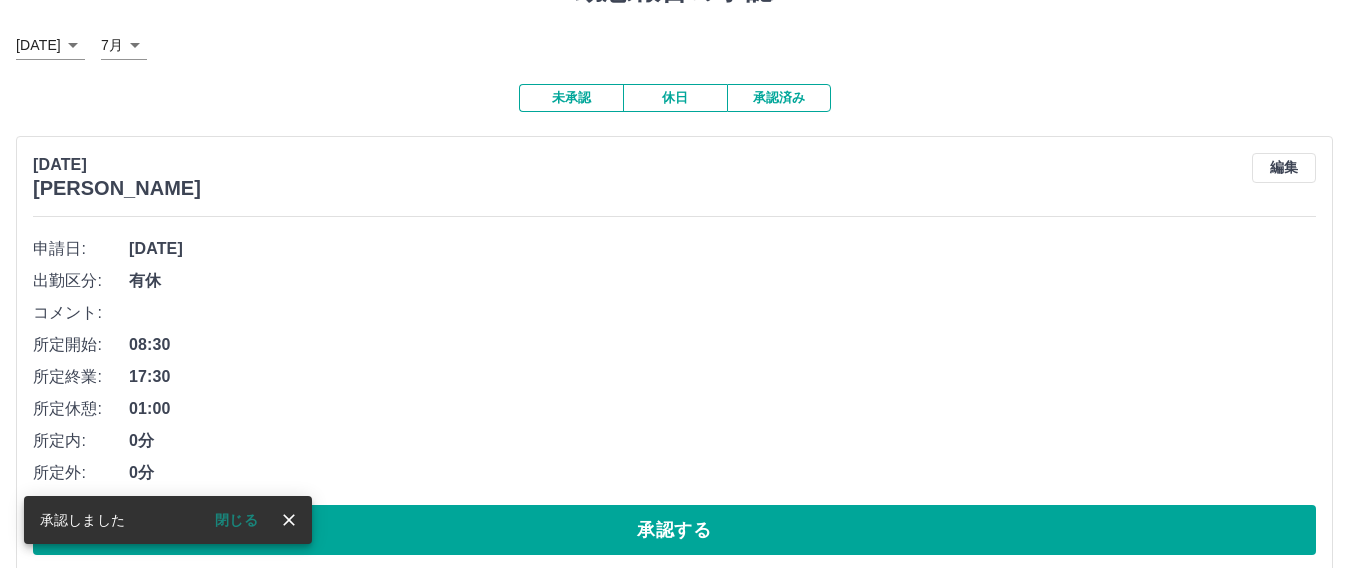 scroll, scrollTop: 130, scrollLeft: 0, axis: vertical 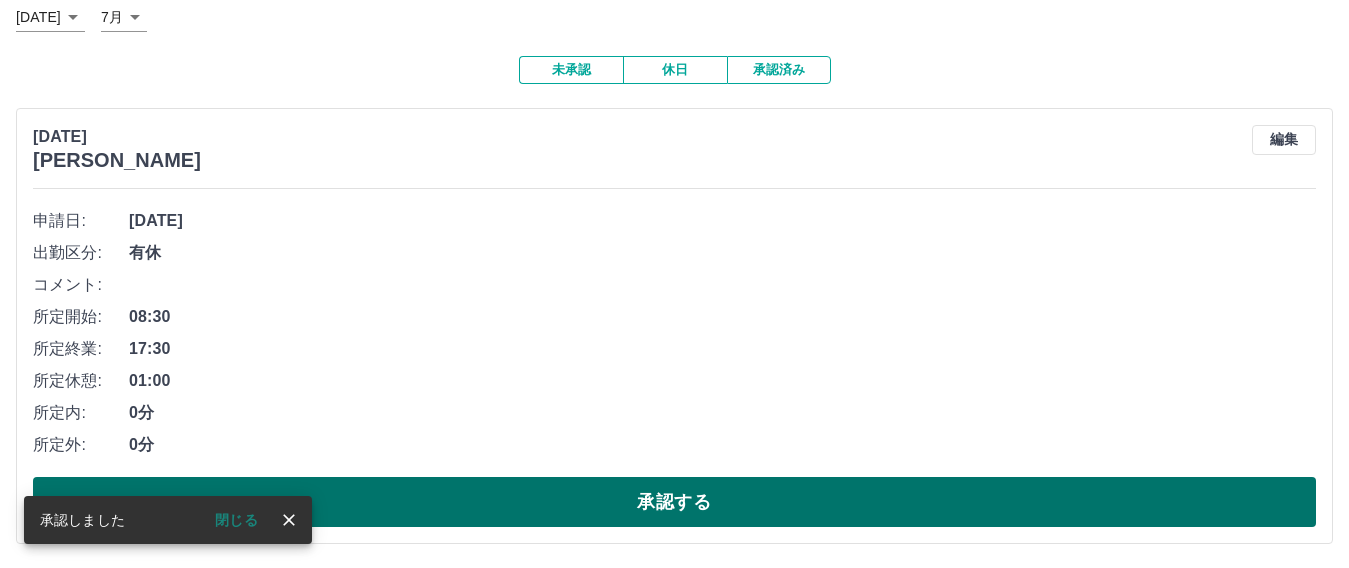 click on "承認する" at bounding box center [674, 502] 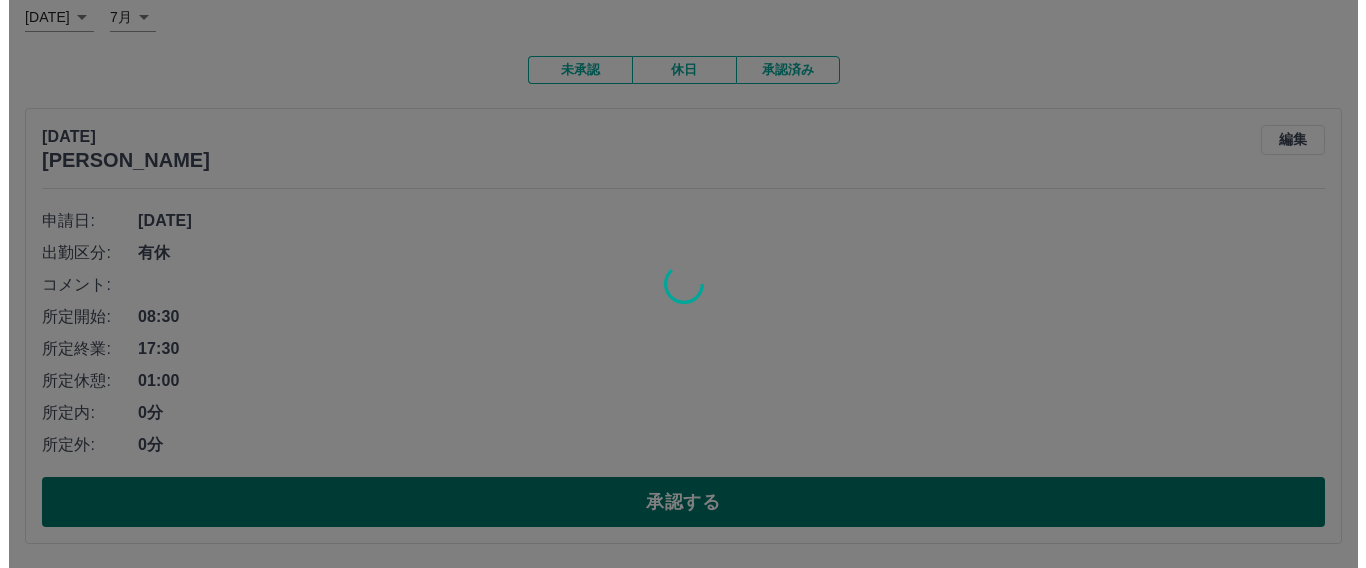 scroll, scrollTop: 0, scrollLeft: 0, axis: both 